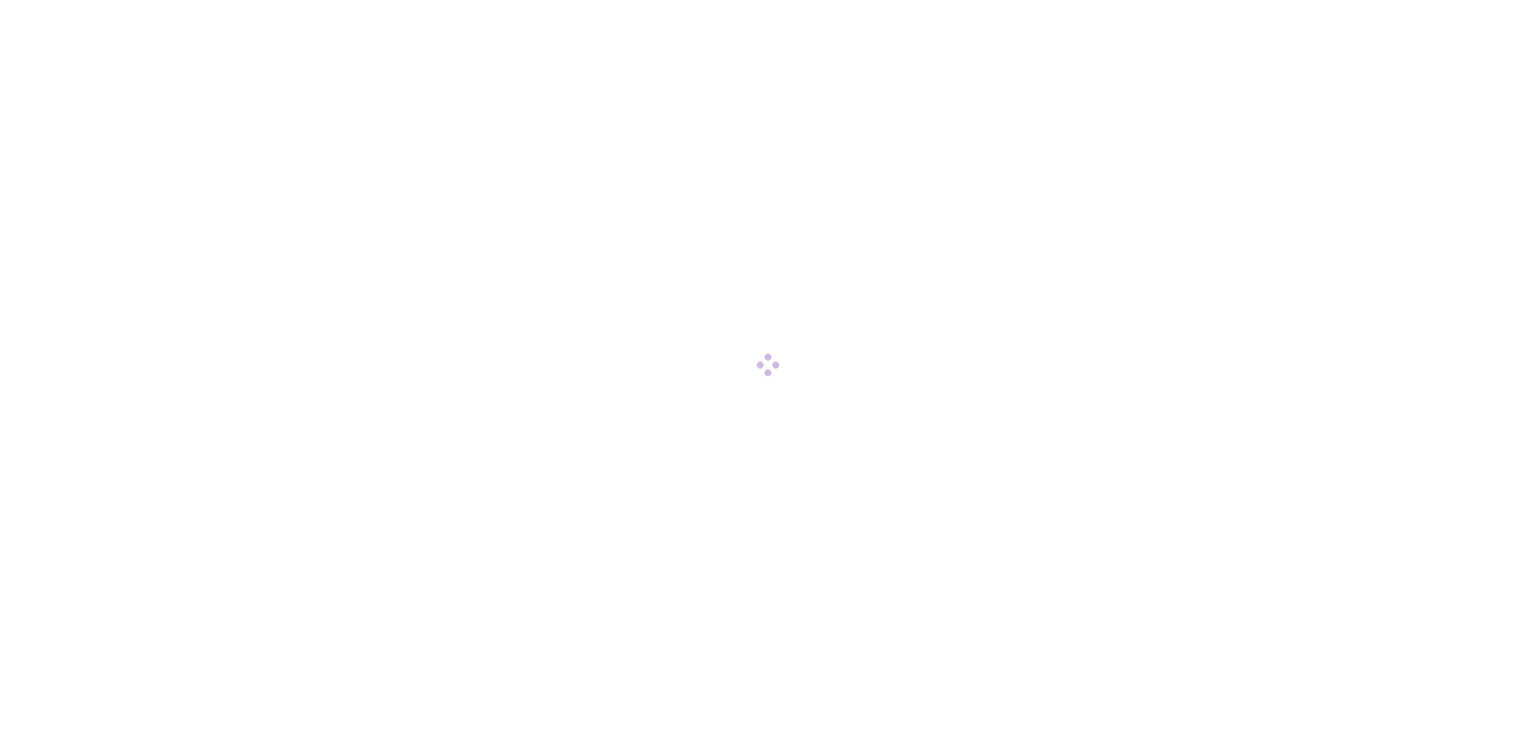 scroll, scrollTop: 0, scrollLeft: 0, axis: both 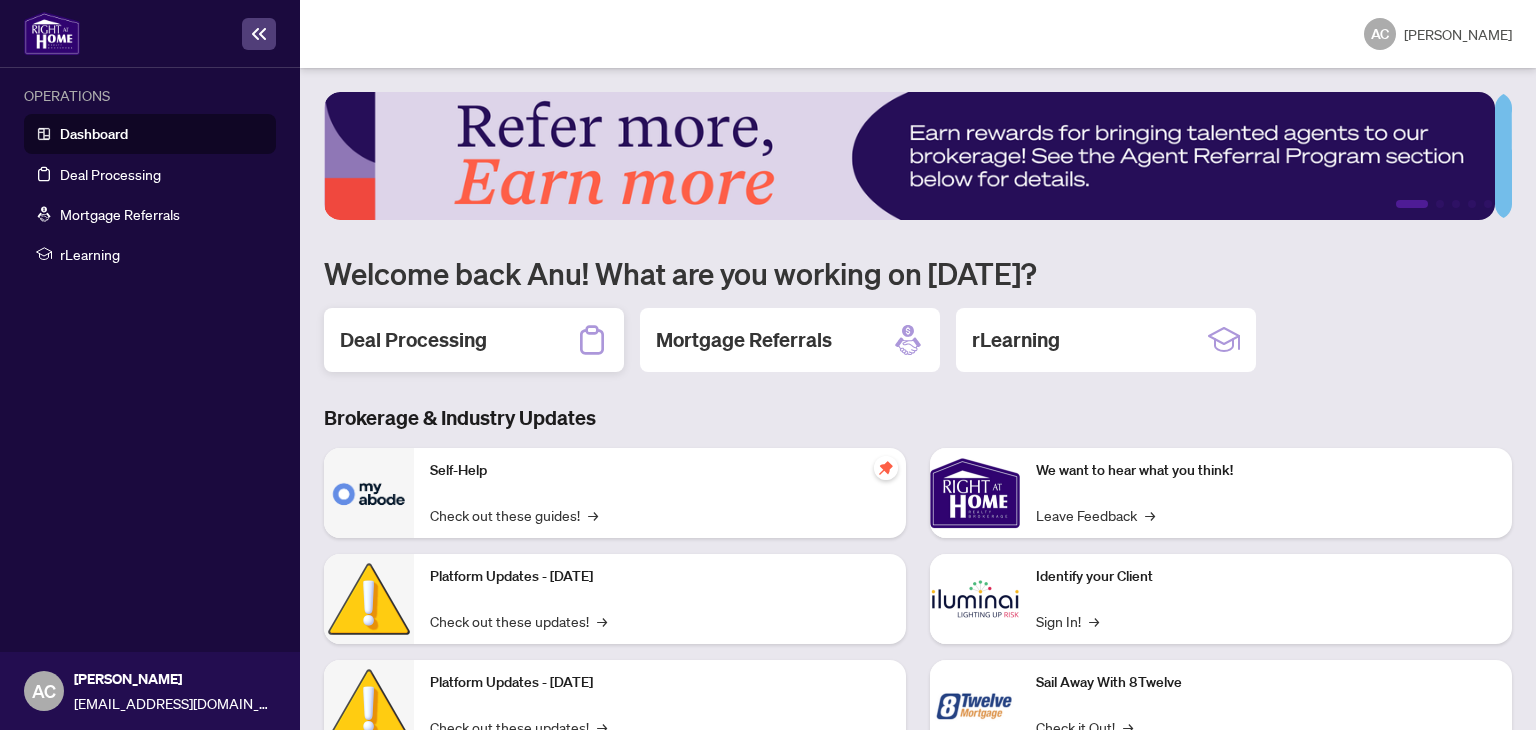 click on "Deal Processing" at bounding box center (413, 340) 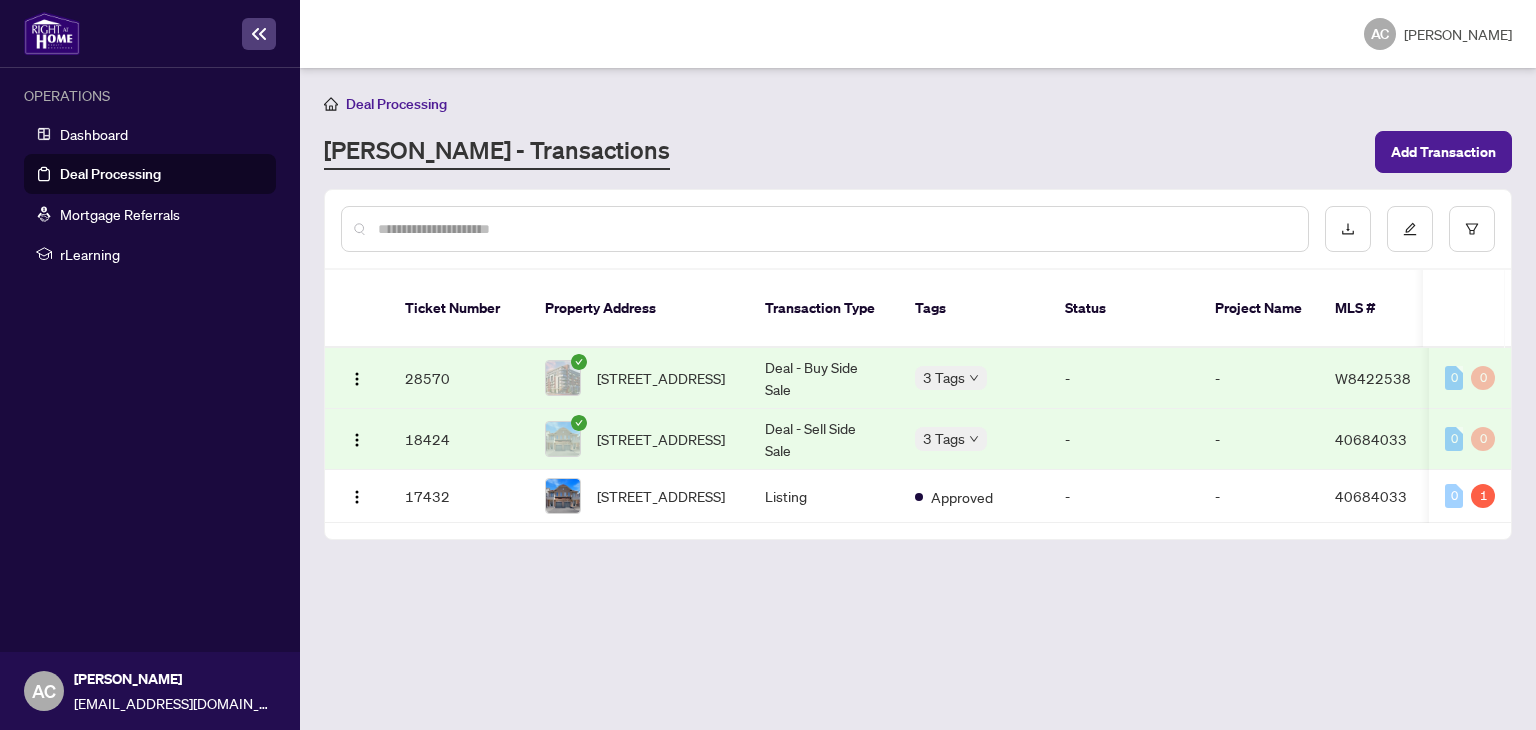 click on "28570" at bounding box center [459, 378] 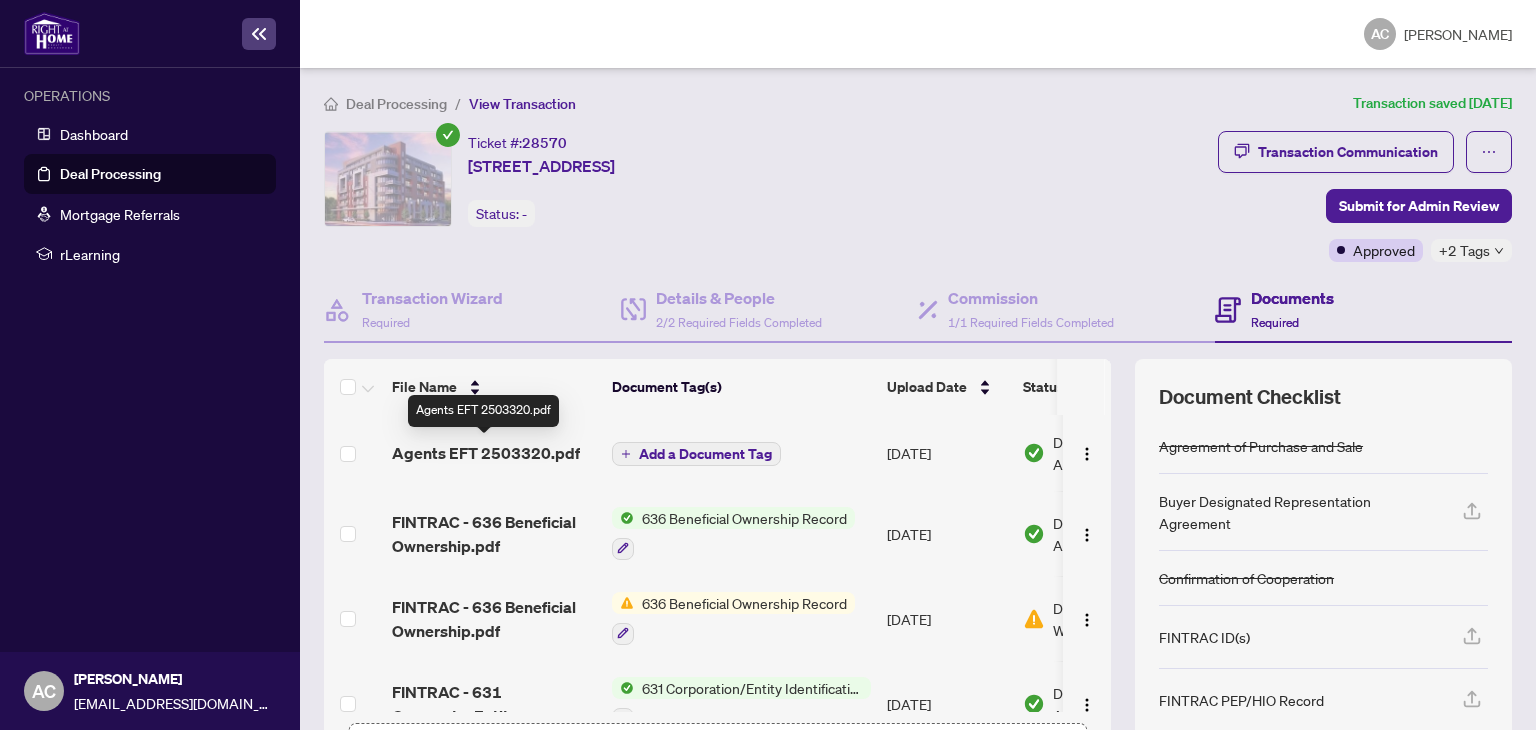 click on "Agents EFT 2503320.pdf" at bounding box center [486, 453] 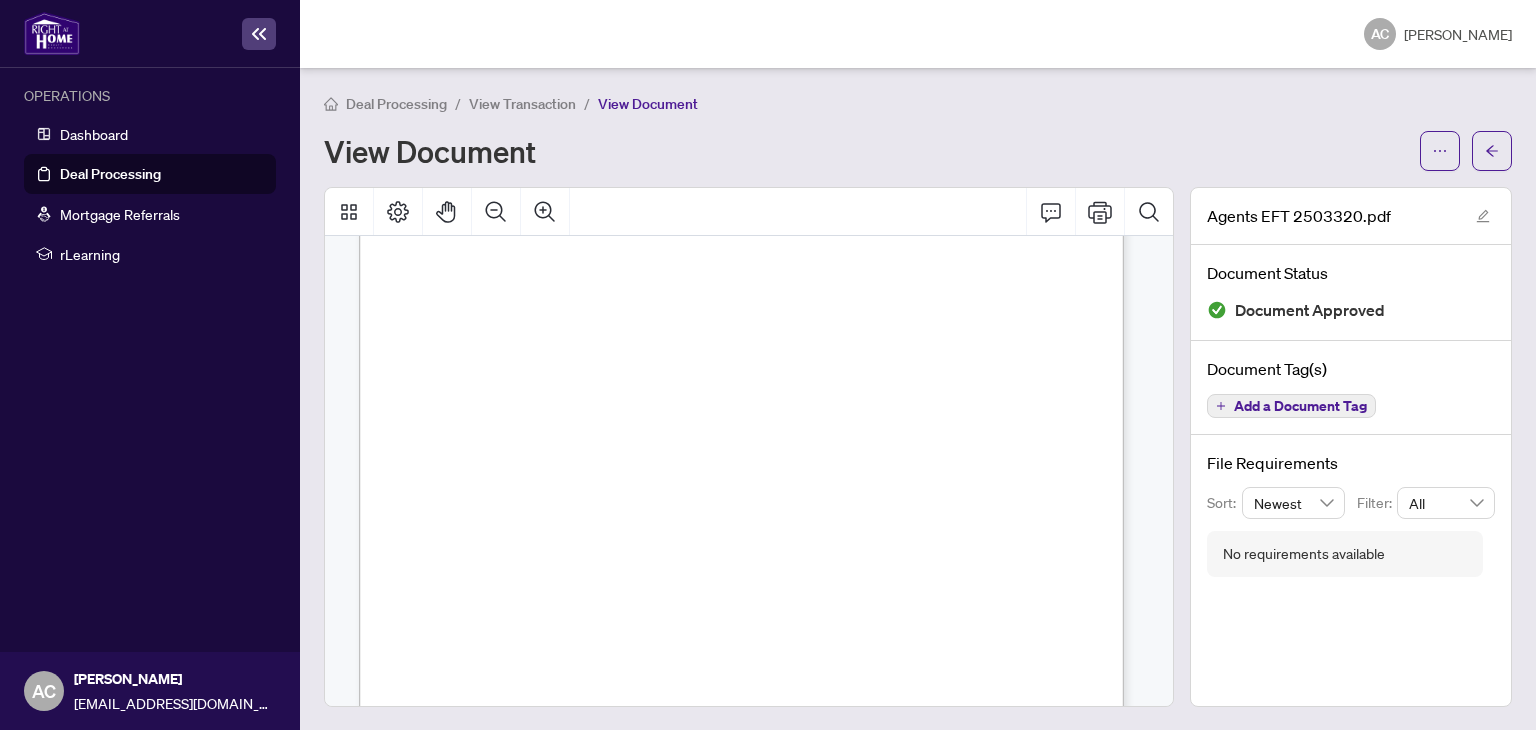 scroll, scrollTop: 0, scrollLeft: 0, axis: both 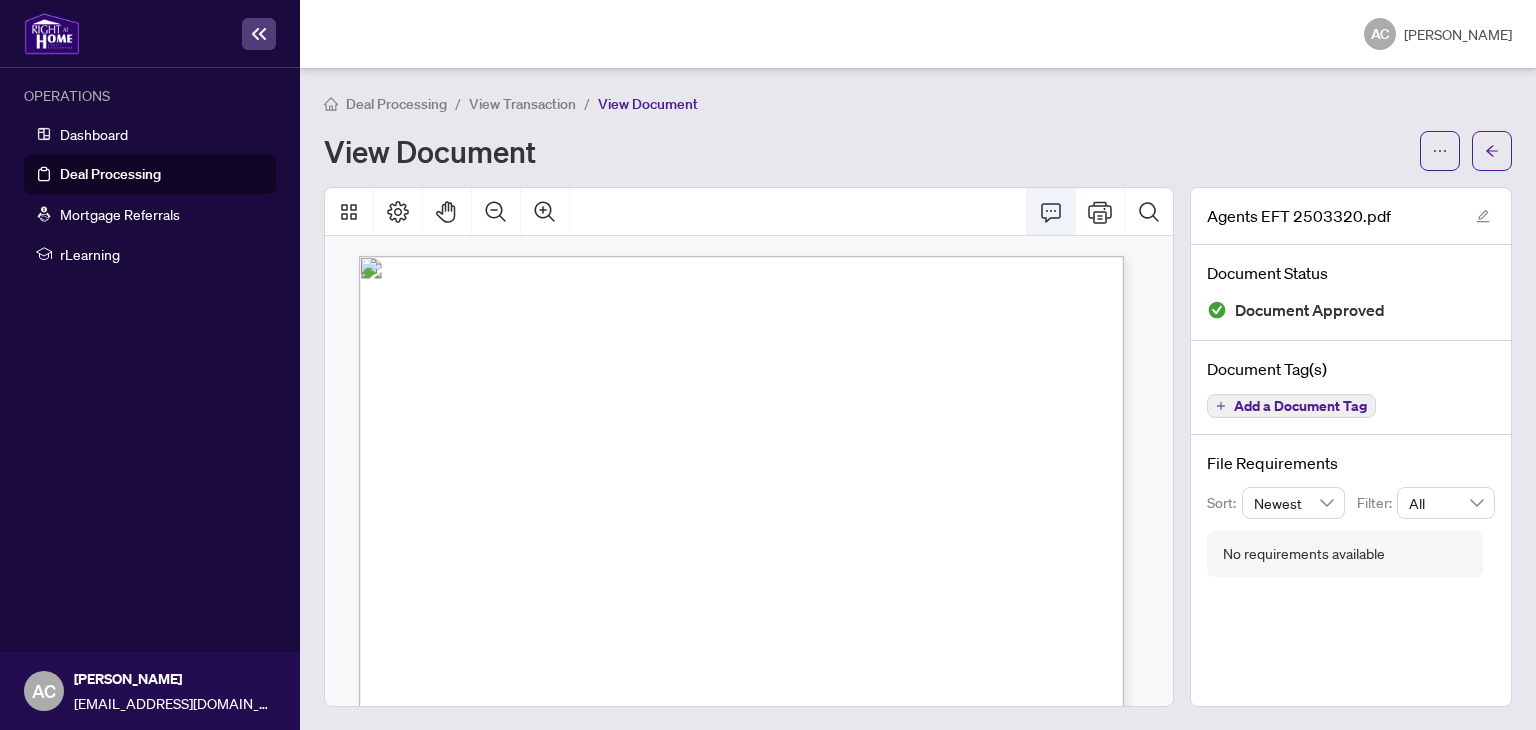 click 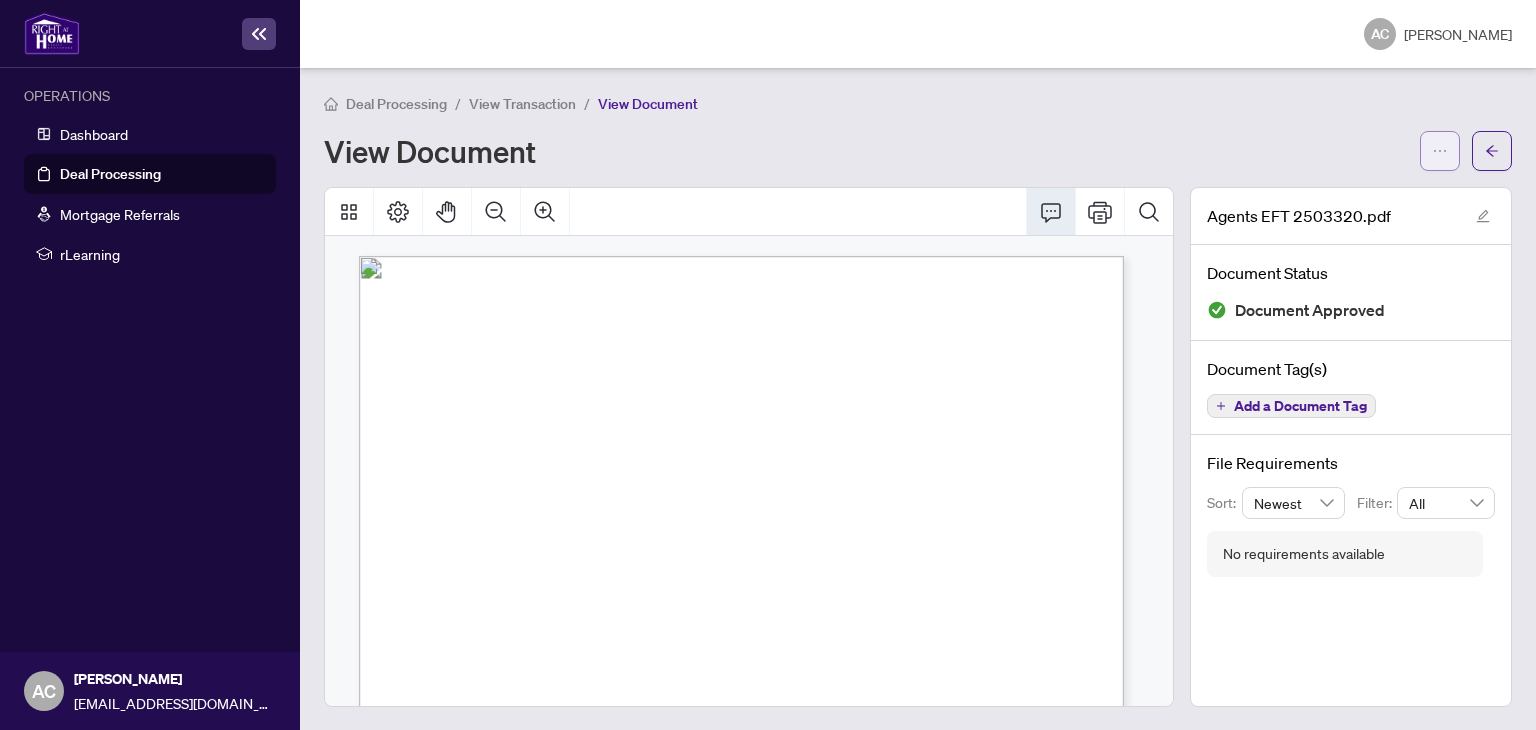 click at bounding box center (1440, 151) 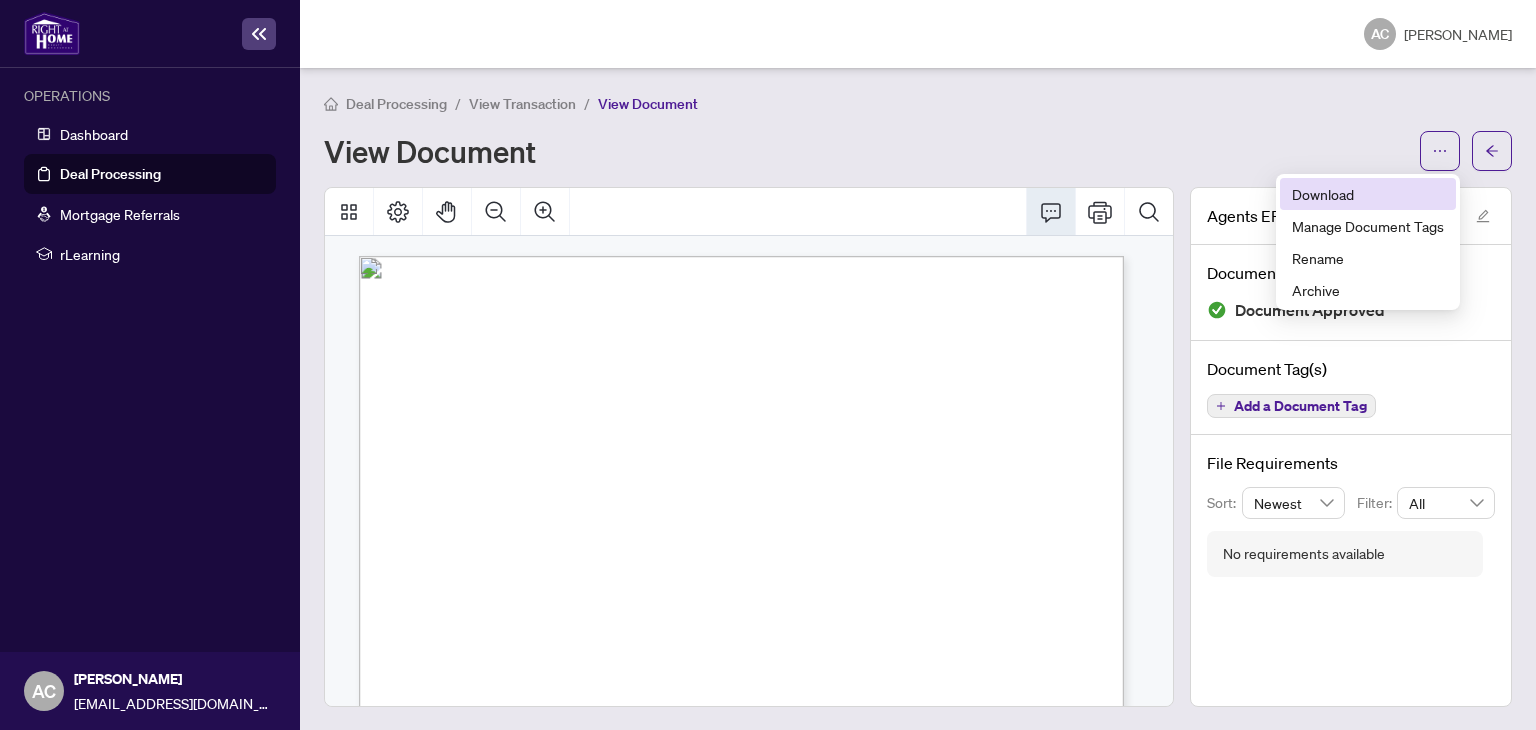click on "Download" at bounding box center [1368, 194] 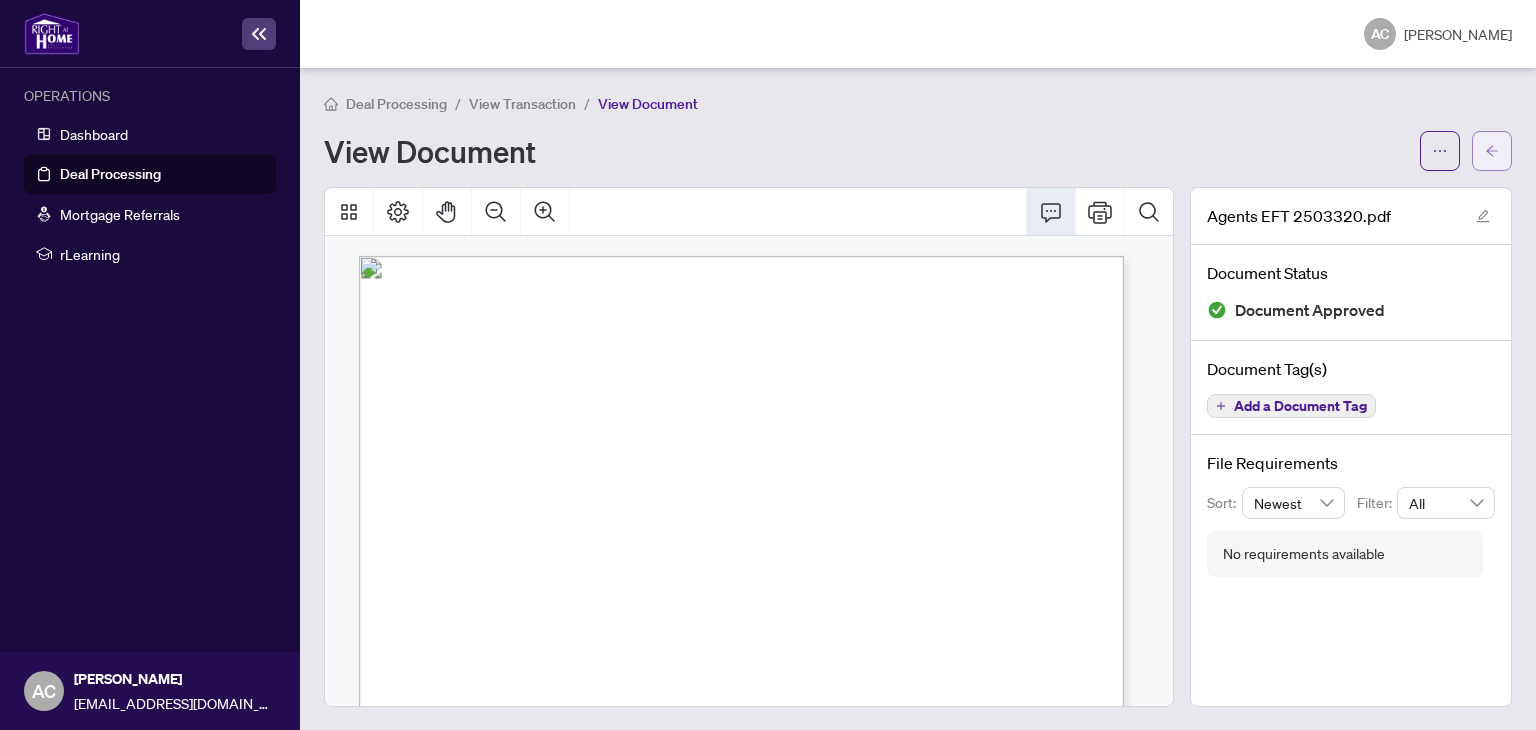 click 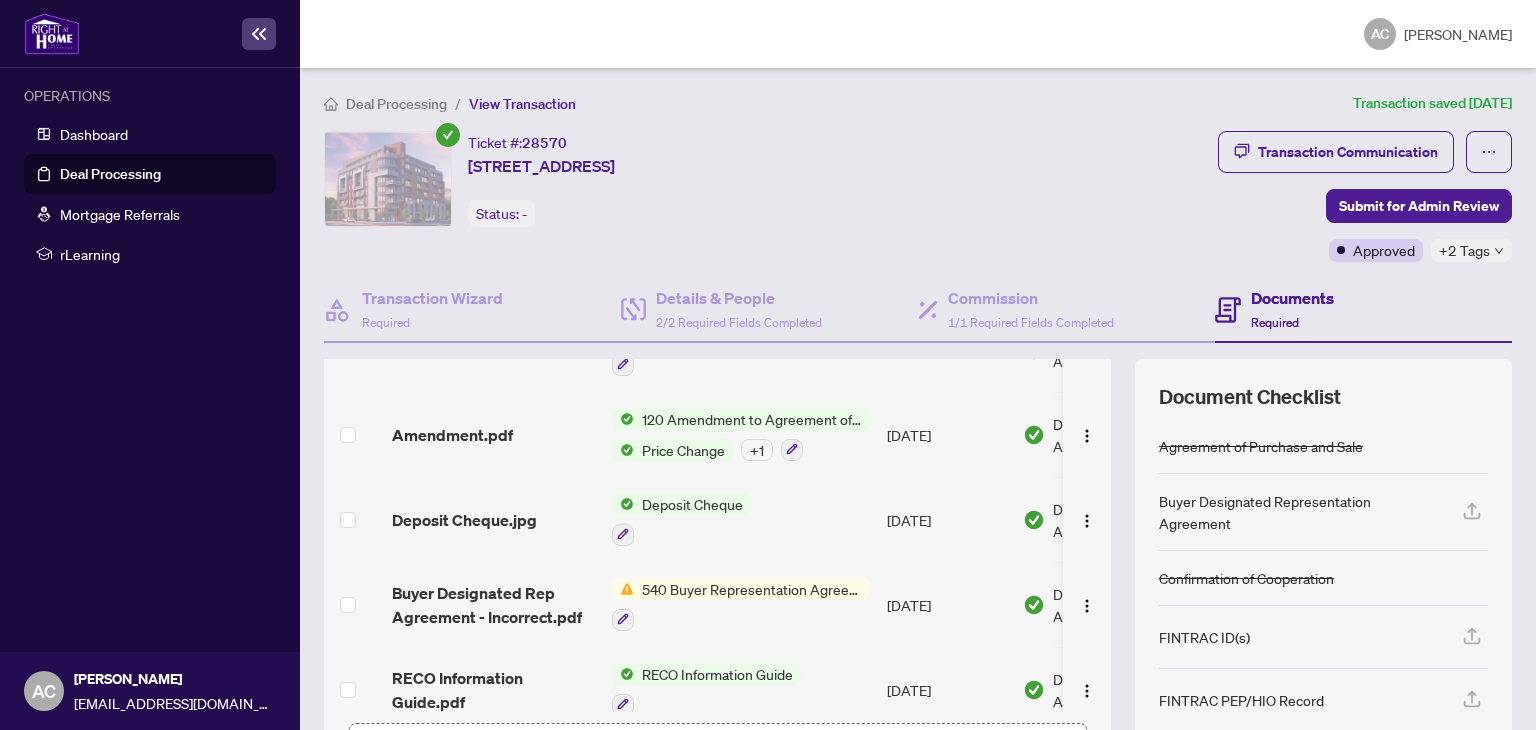 scroll, scrollTop: 1388, scrollLeft: 0, axis: vertical 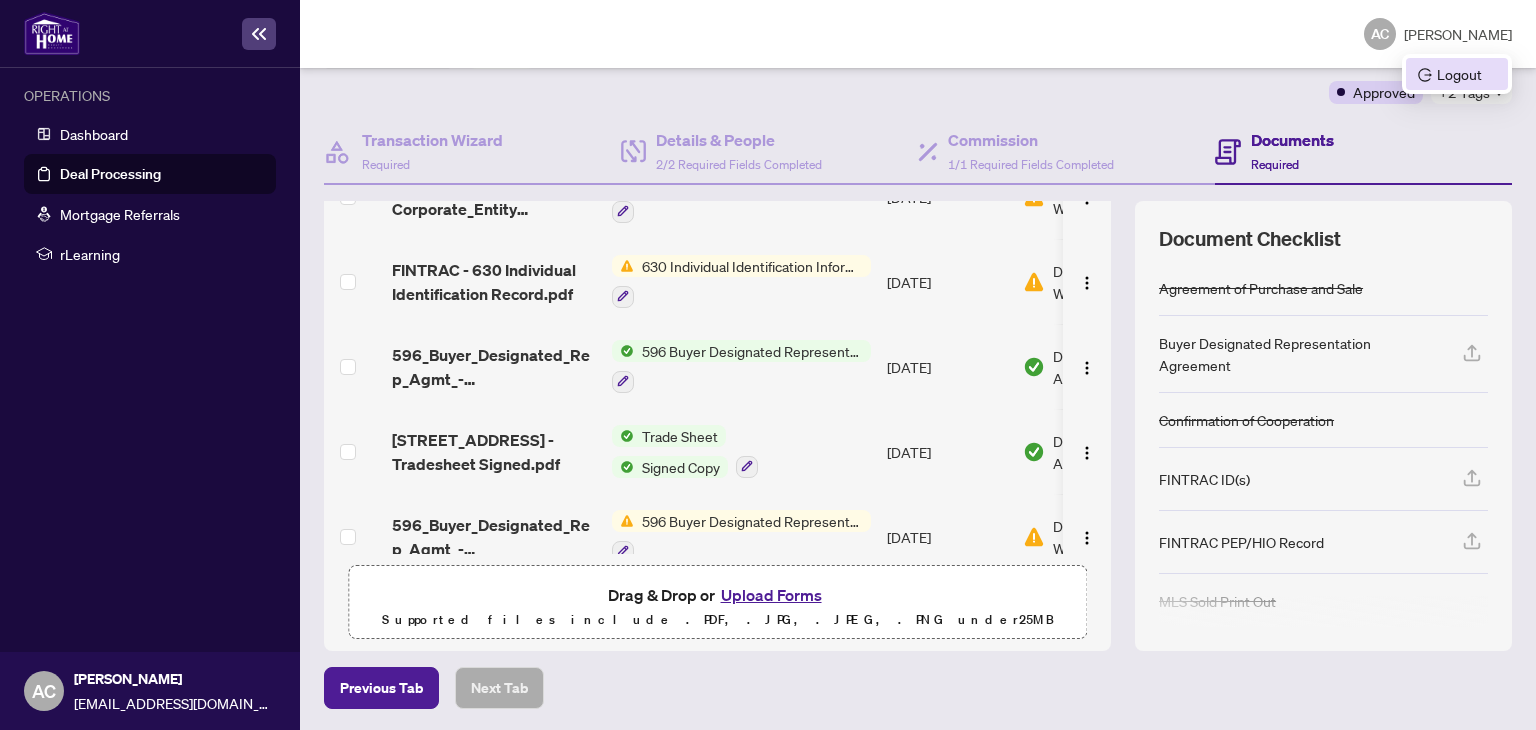 click on "Logout" at bounding box center (1457, 74) 